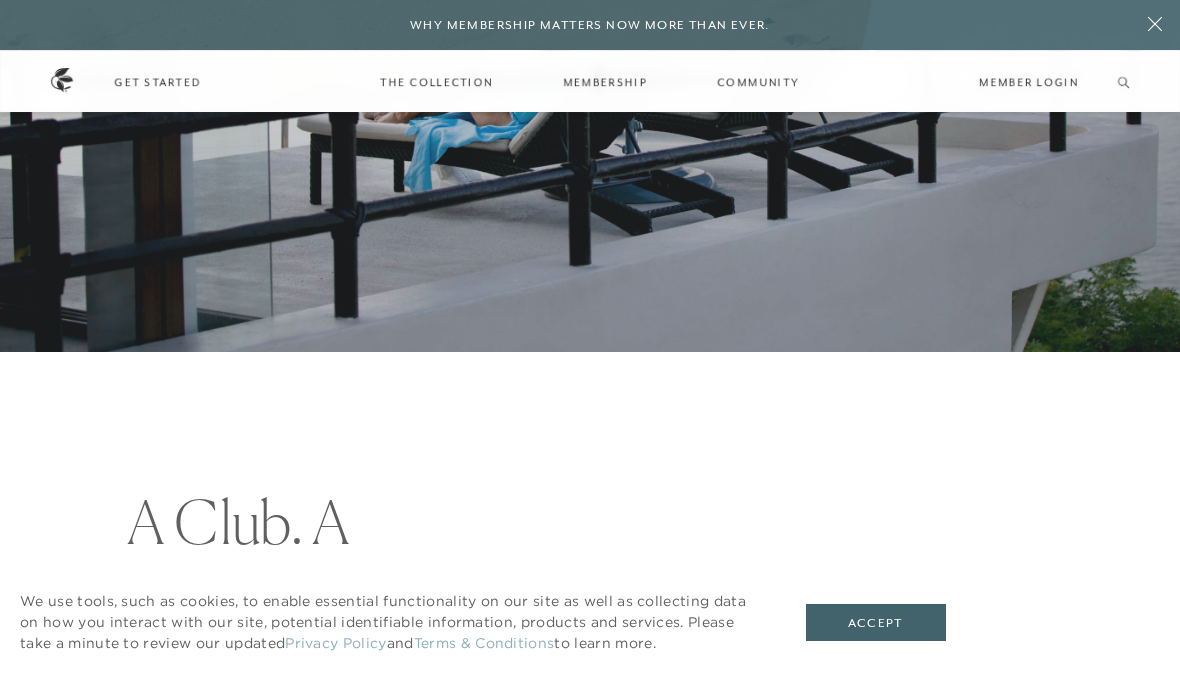 scroll, scrollTop: 0, scrollLeft: 0, axis: both 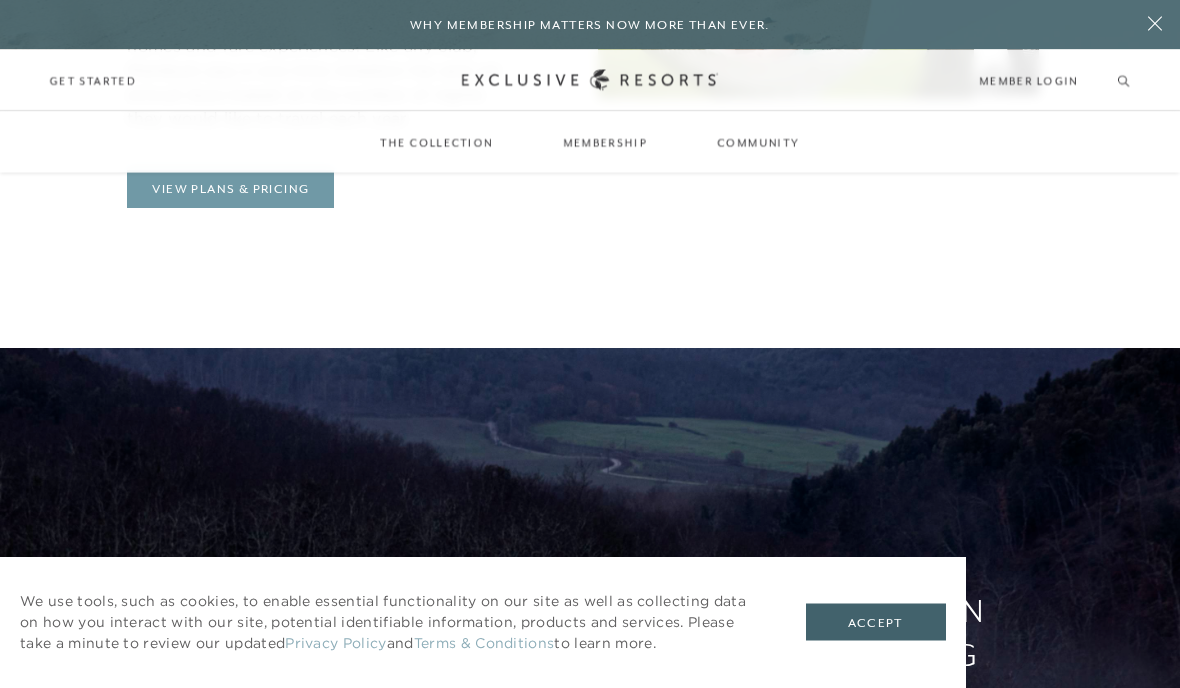 click on "View Plans & Pricing" at bounding box center (230, 190) 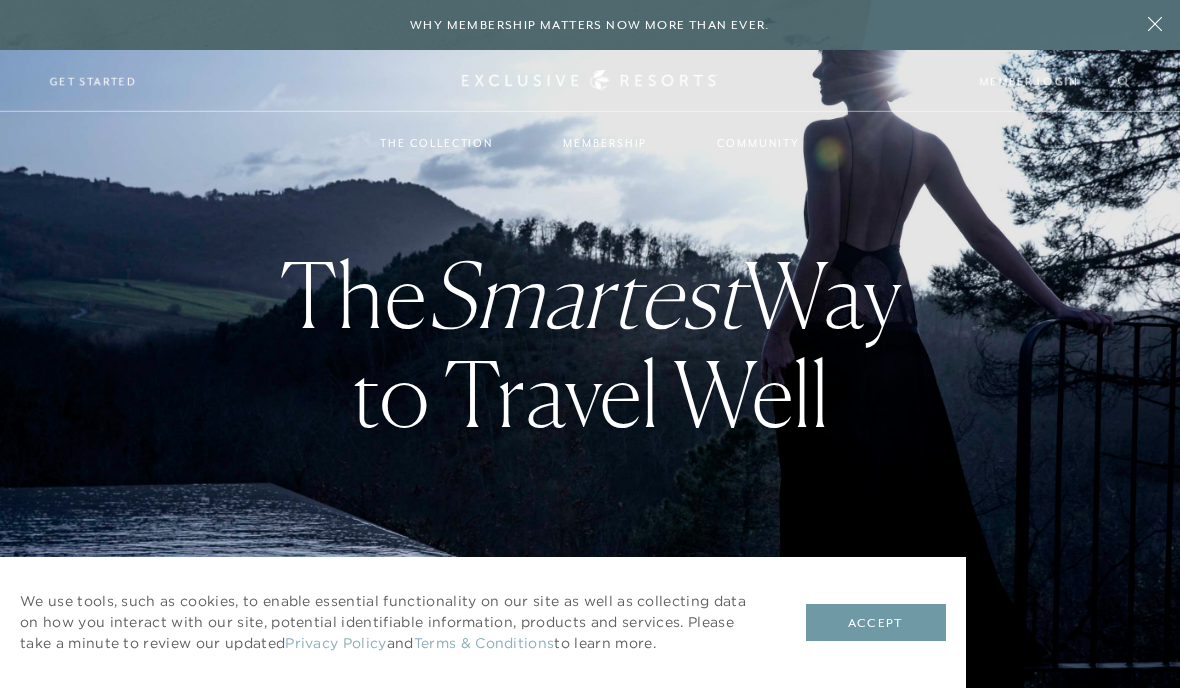 click on "Accept" at bounding box center (876, 623) 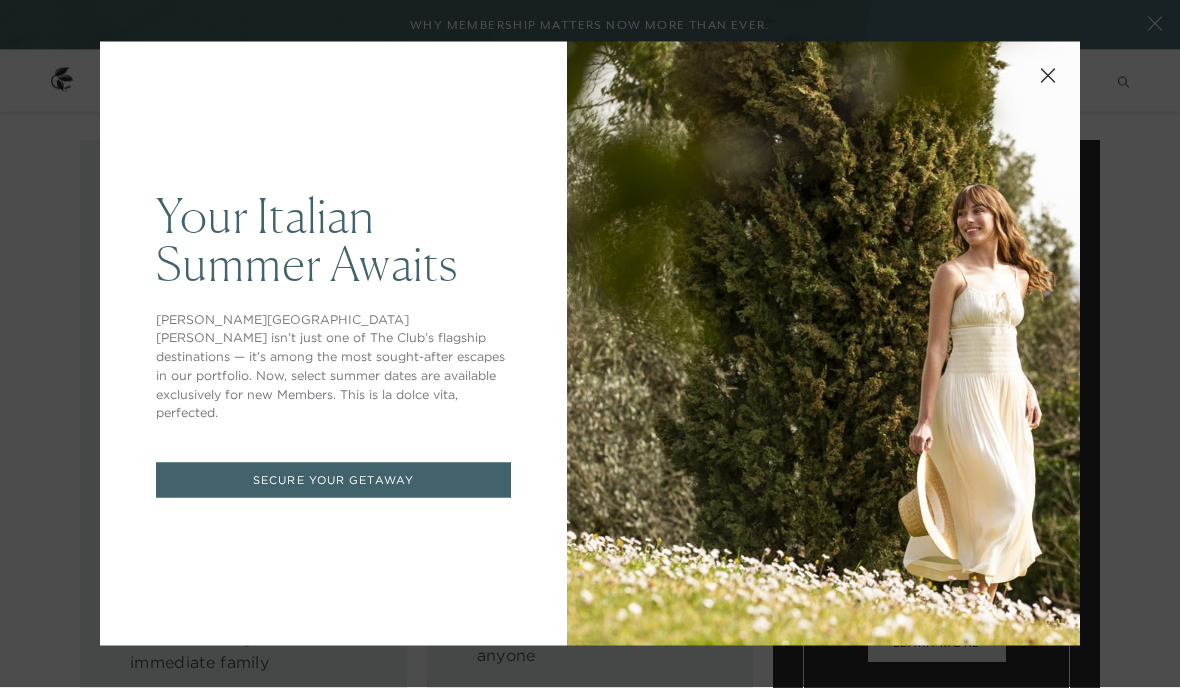 scroll, scrollTop: 2219, scrollLeft: 0, axis: vertical 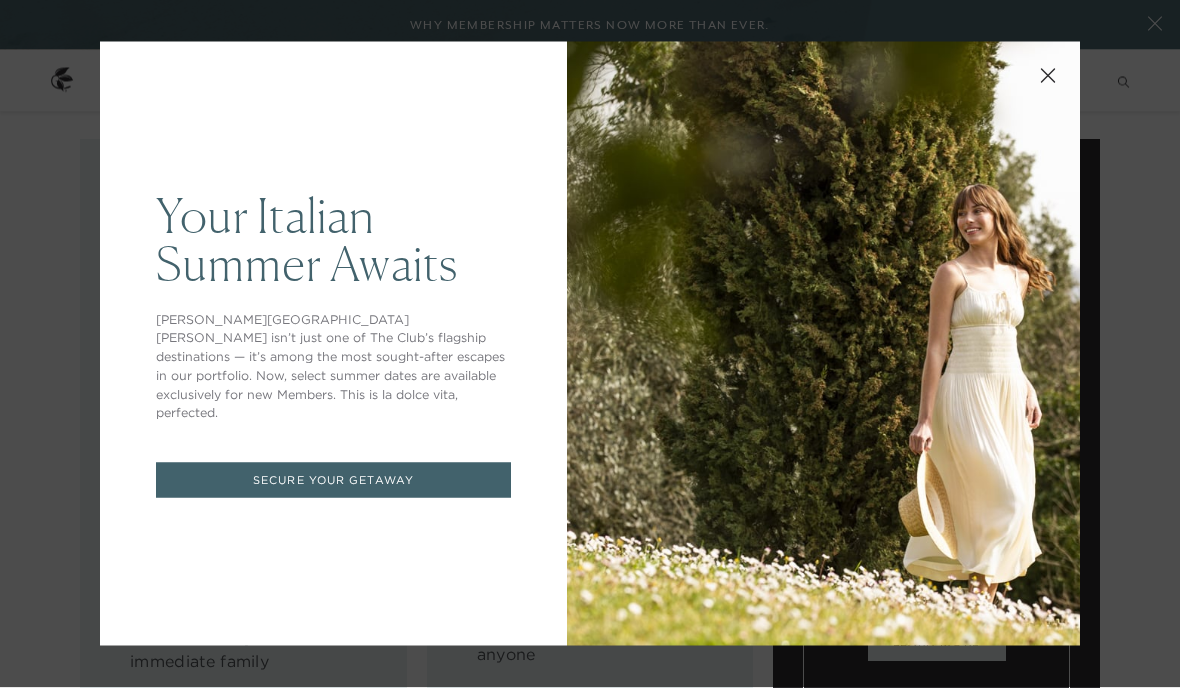 click on "Secure Your Getaway" at bounding box center [333, 480] 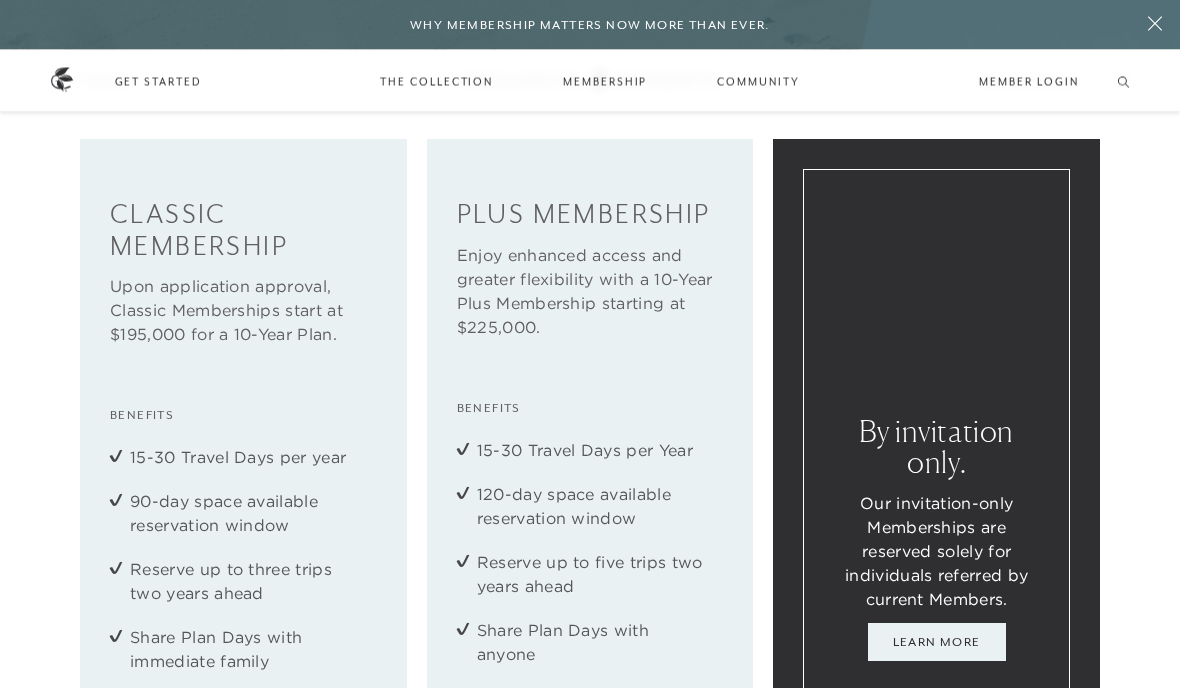 click on "Your Italian Summer Awaits
[PERSON_NAME] [PERSON_NAME] isn’t just one of The Club’s flagship destinations — it’s among the most sought-after escapes in our portfolio. Now, select summer dates are available exclusively for new Members. This is la dolce vita, perfected.
Secure Your Getaway" at bounding box center (333, 344) 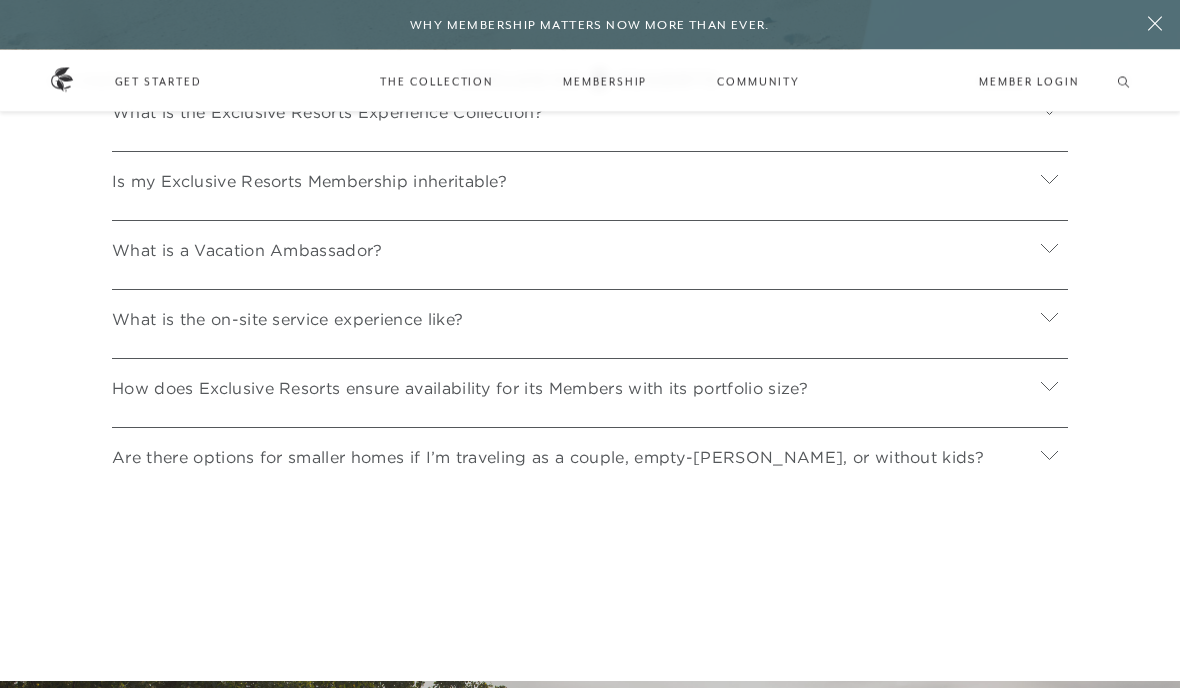 scroll, scrollTop: 7420, scrollLeft: 0, axis: vertical 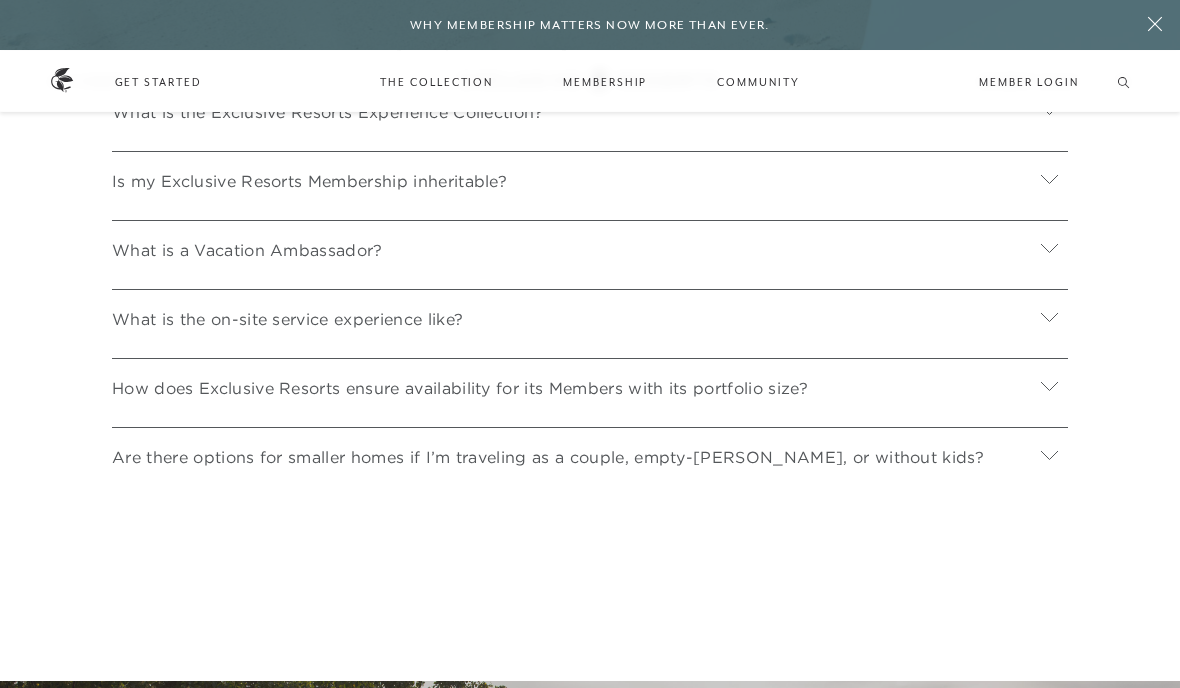click on "What is the Exclusive Resorts Experience Collection?" at bounding box center (590, 109) 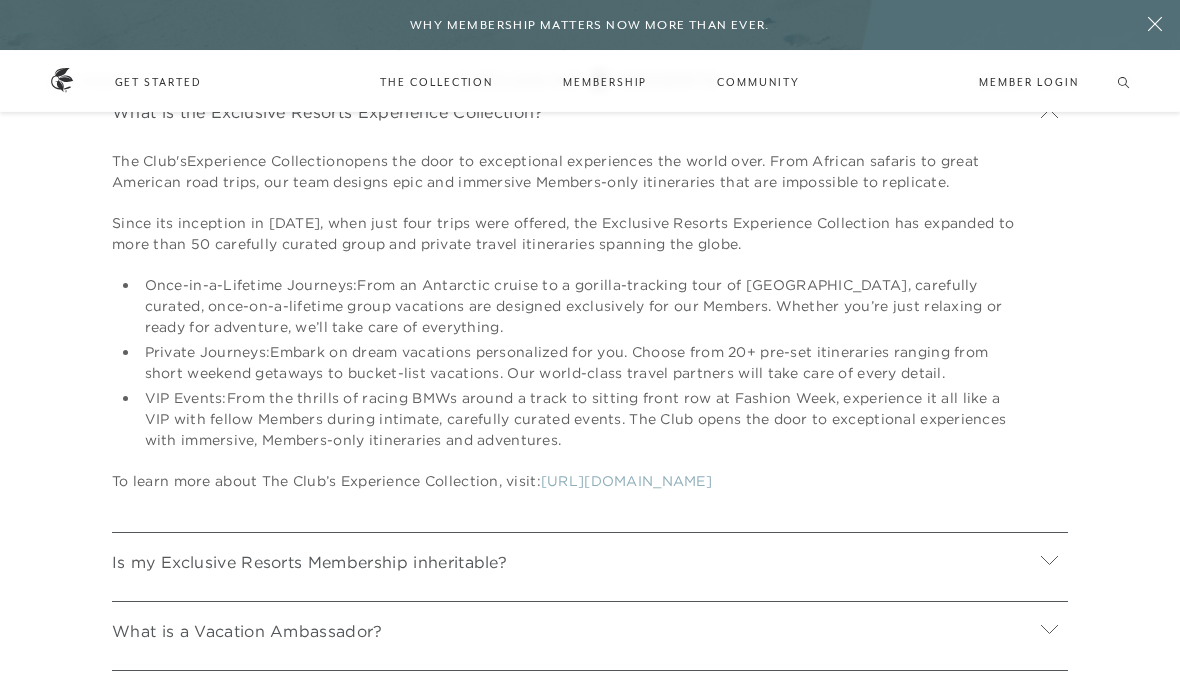 click on "What is the Exclusive Resorts Experience Collection?" at bounding box center (590, 109) 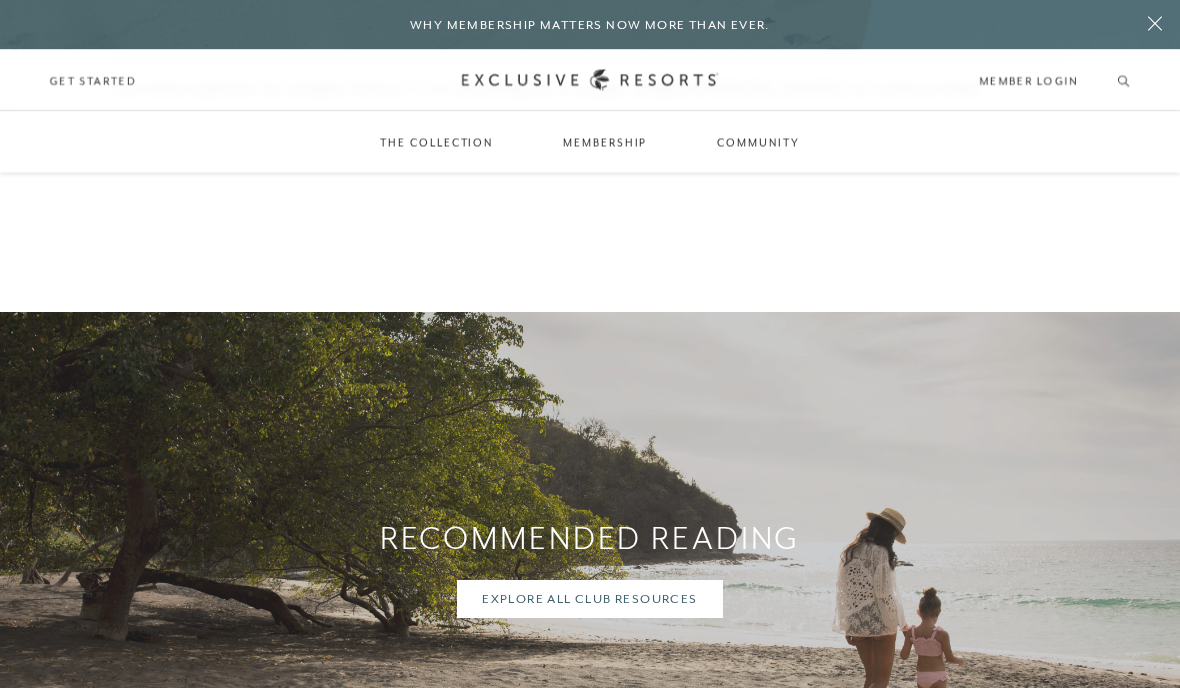 scroll, scrollTop: 7770, scrollLeft: 0, axis: vertical 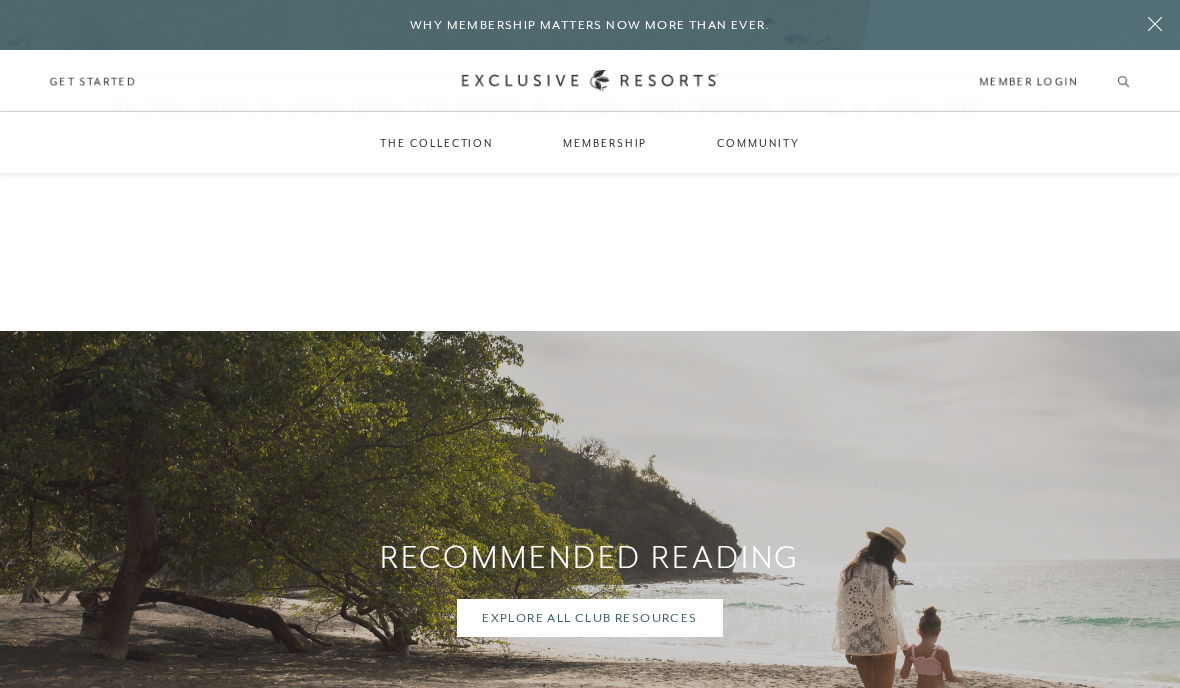 click on "Are there options for smaller homes if I’m traveling as a couple, empty-[PERSON_NAME], or without kids?" at bounding box center (548, 107) 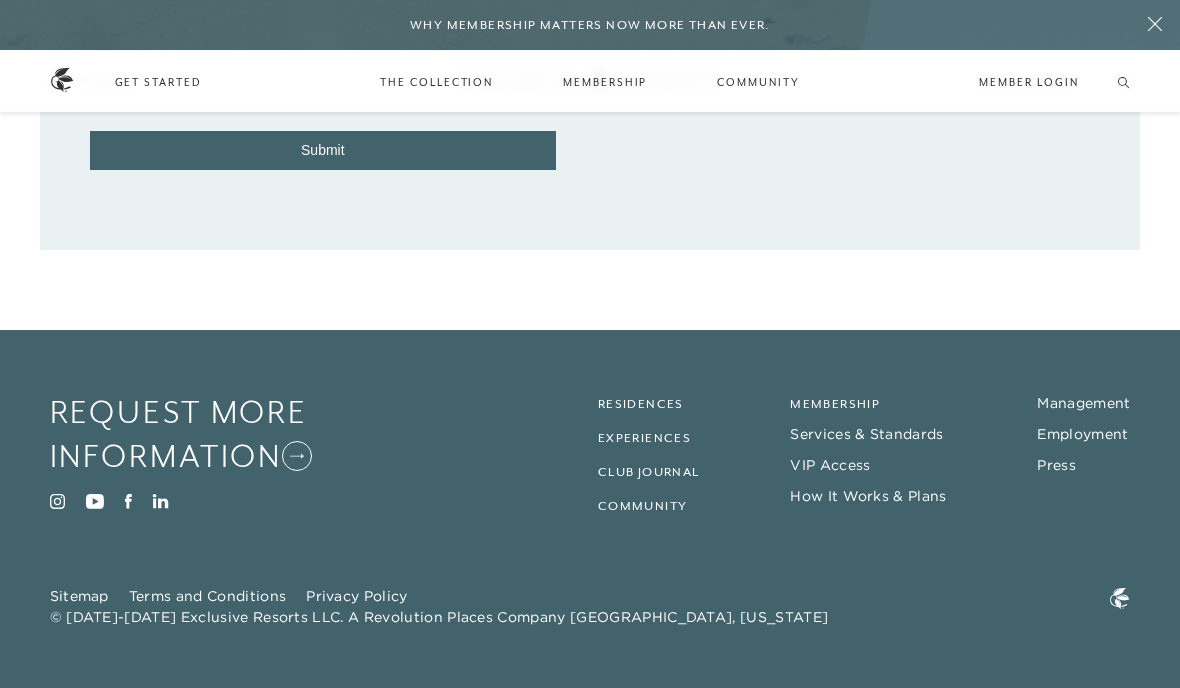 scroll, scrollTop: 9616, scrollLeft: 0, axis: vertical 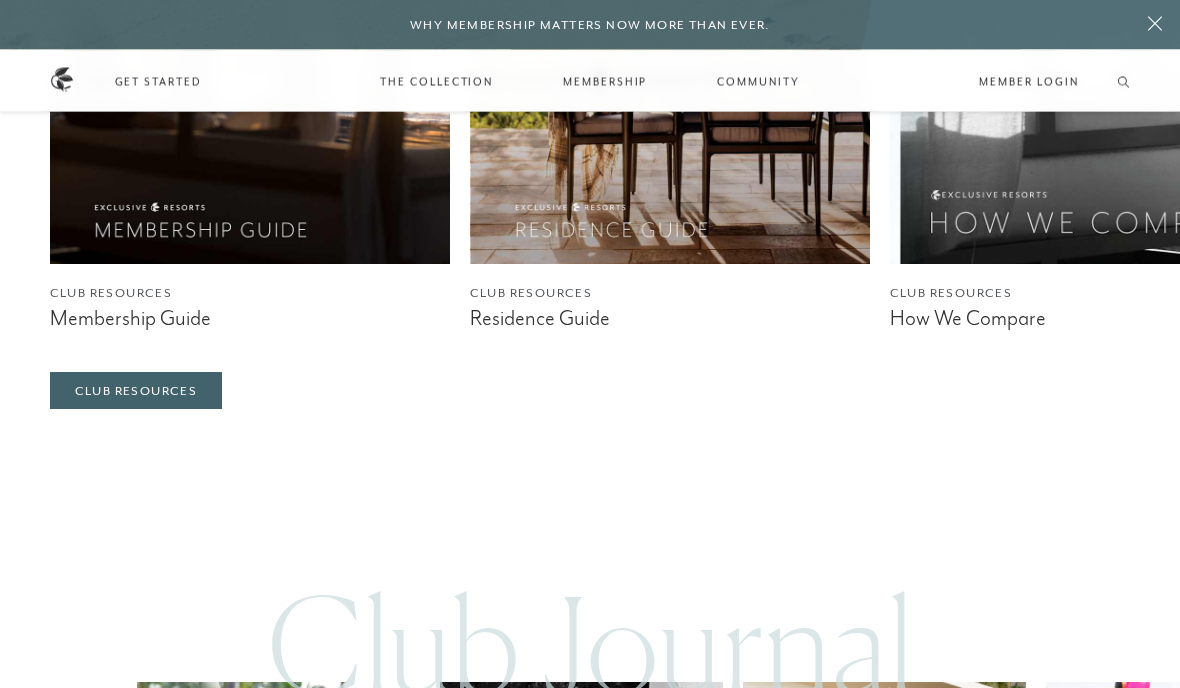 click on "Membership Guide" at bounding box center [250, 319] 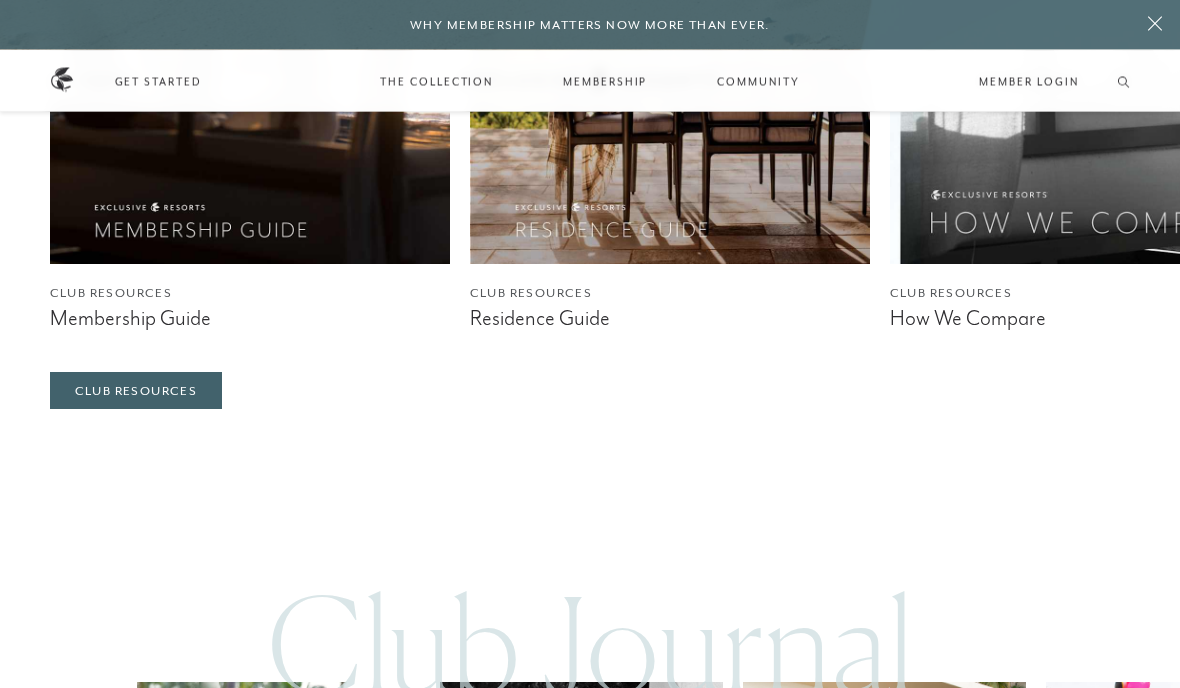 scroll, scrollTop: 6764, scrollLeft: 0, axis: vertical 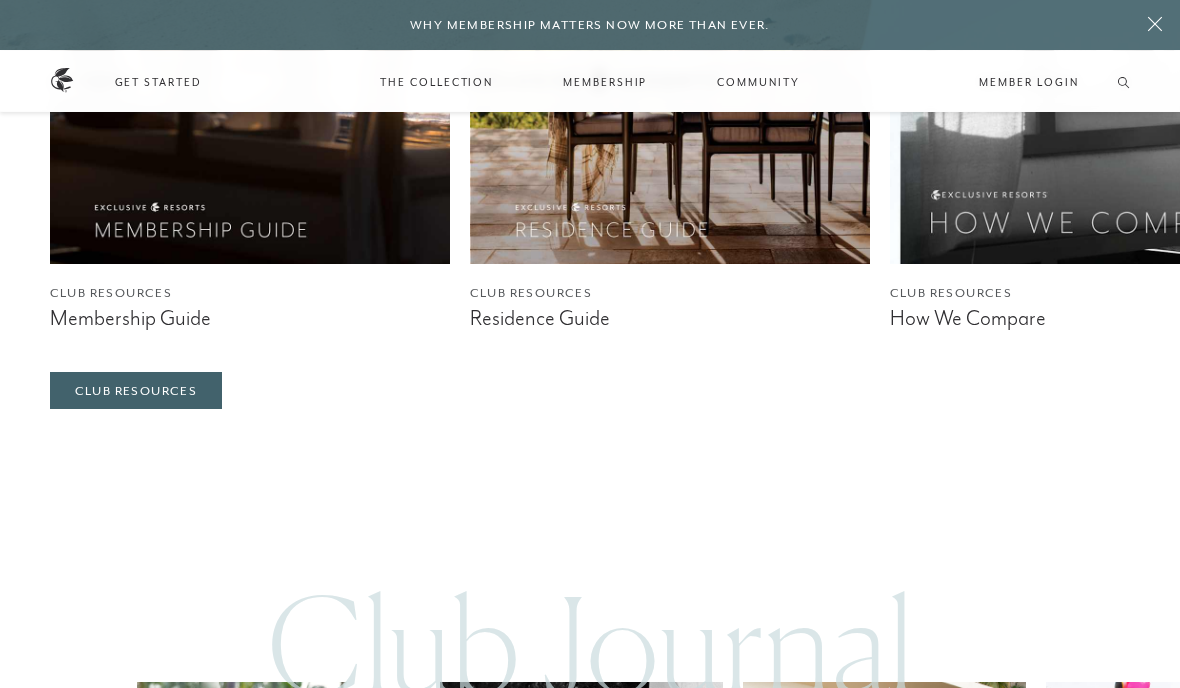 click at bounding box center [670, 14] 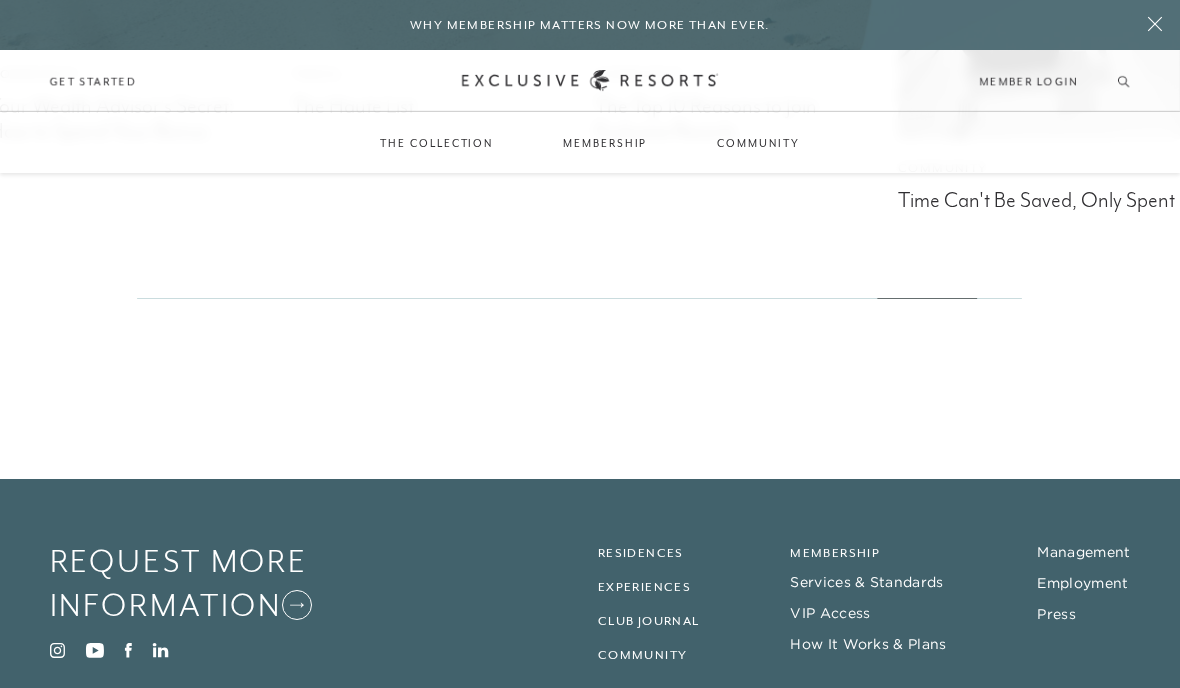 scroll, scrollTop: 7681, scrollLeft: 0, axis: vertical 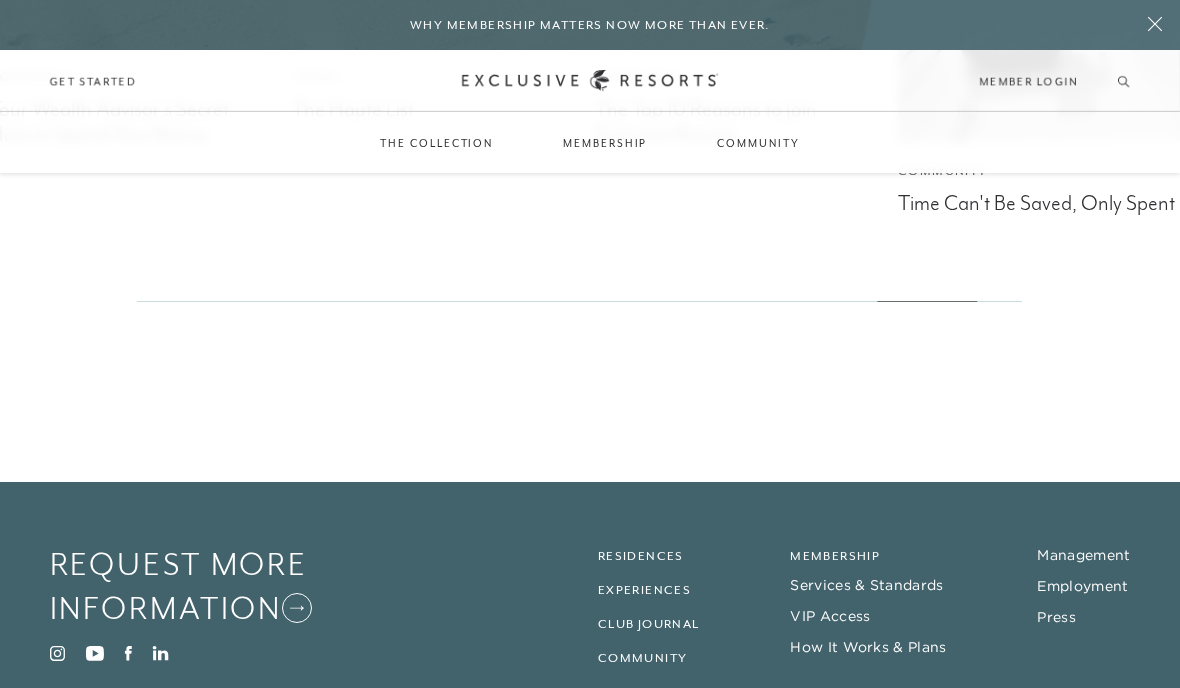 click 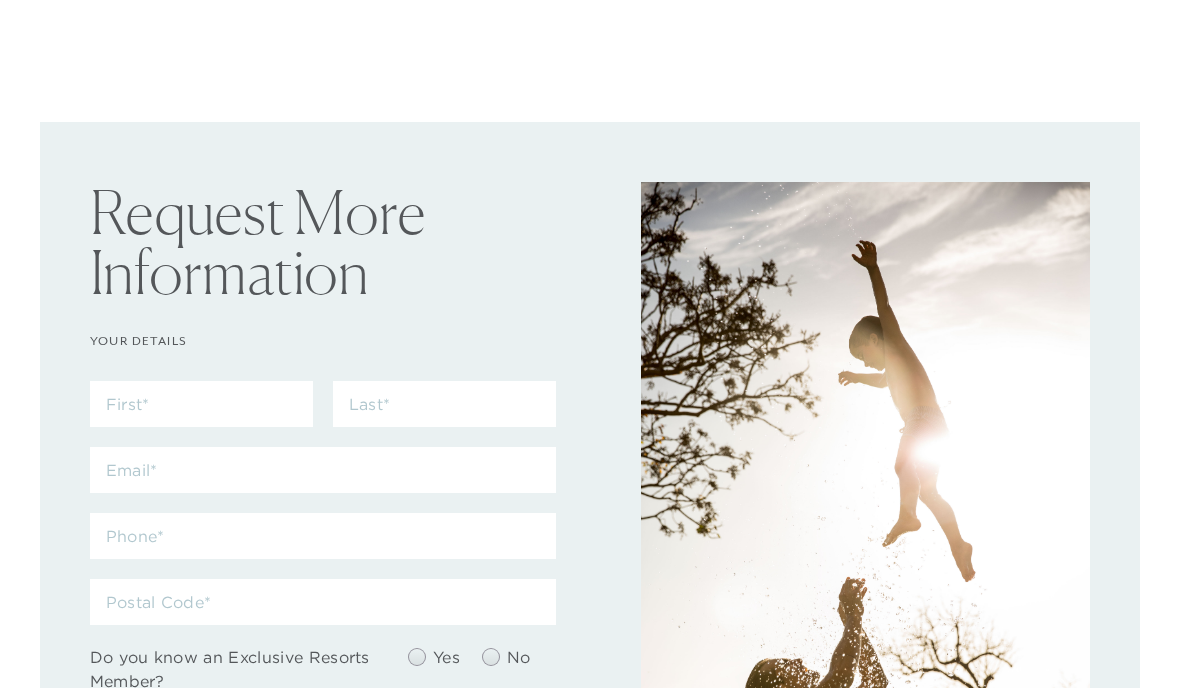 scroll, scrollTop: 0, scrollLeft: 0, axis: both 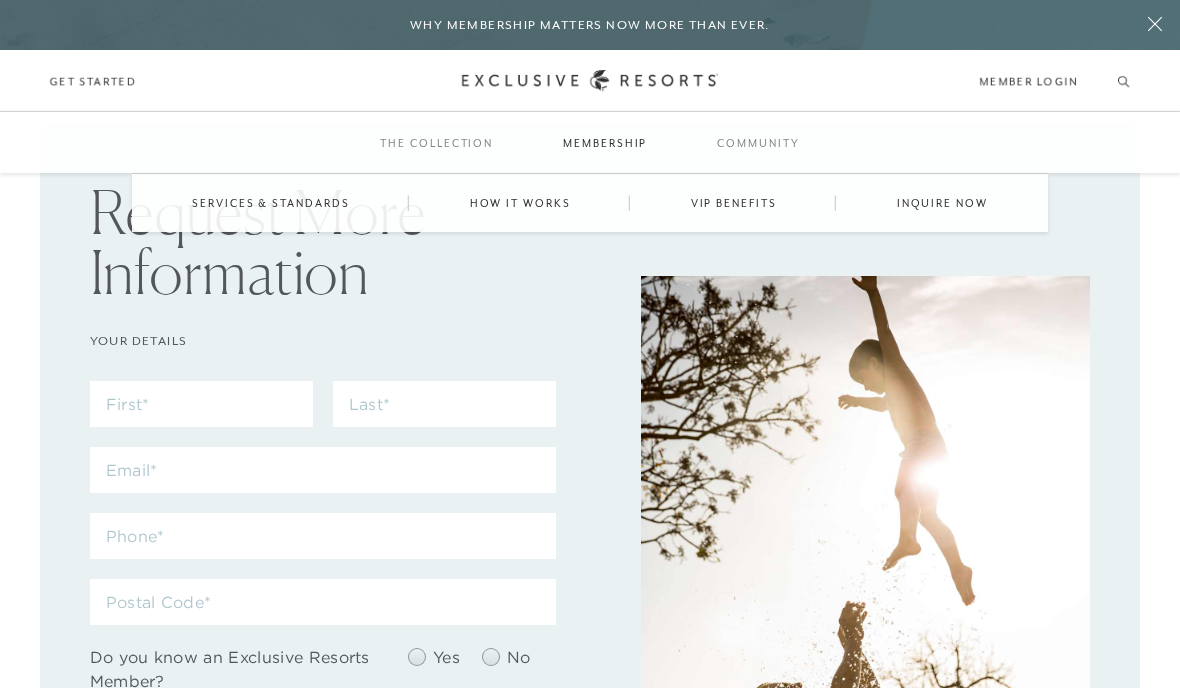 click on "Services & Standards" at bounding box center (270, 203) 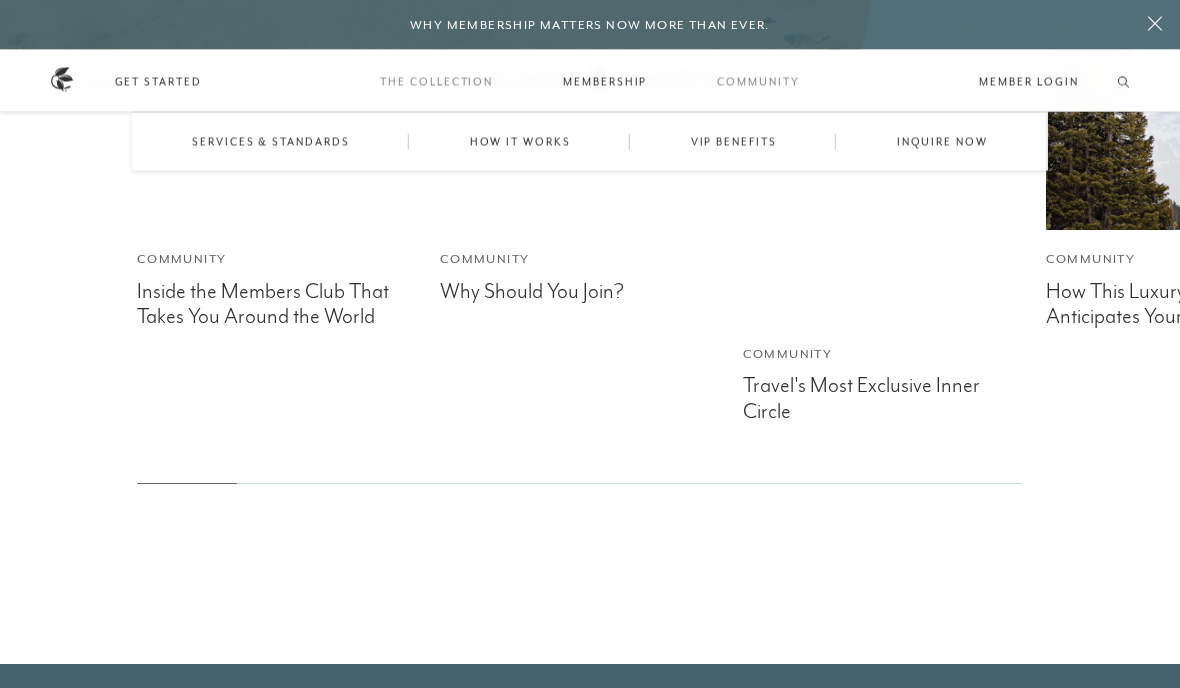 scroll, scrollTop: 5019, scrollLeft: 0, axis: vertical 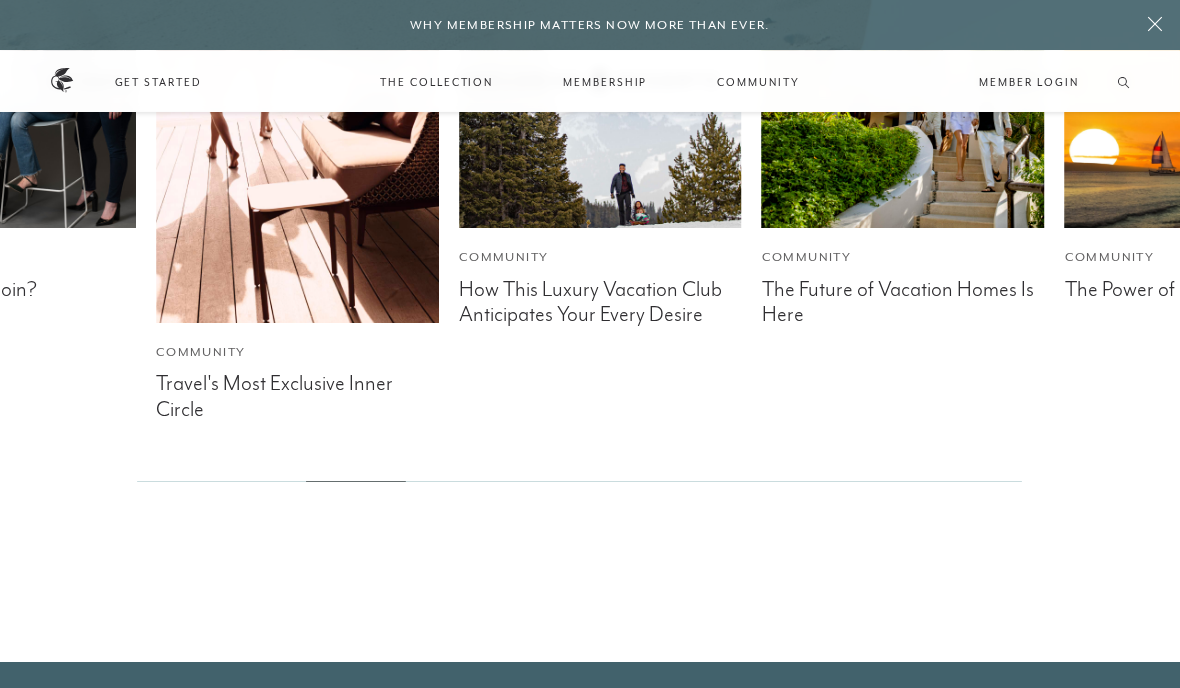 click on "Community Inside the Members Club That Takes You Around the World Community Why Should You Join? Community Travel's Most Exclusive Inner Circle Community How This Luxury Vacation Club Anticipates Your Every Desire Community The Future of Vacation Homes Is Here Community The Power of Community Community The Future of Generational Wealth is Inheritable Experiences Travel How This Dad Makes Bucket List Vacations a Reality Community Travel Made Personal Community Travel That Connects" 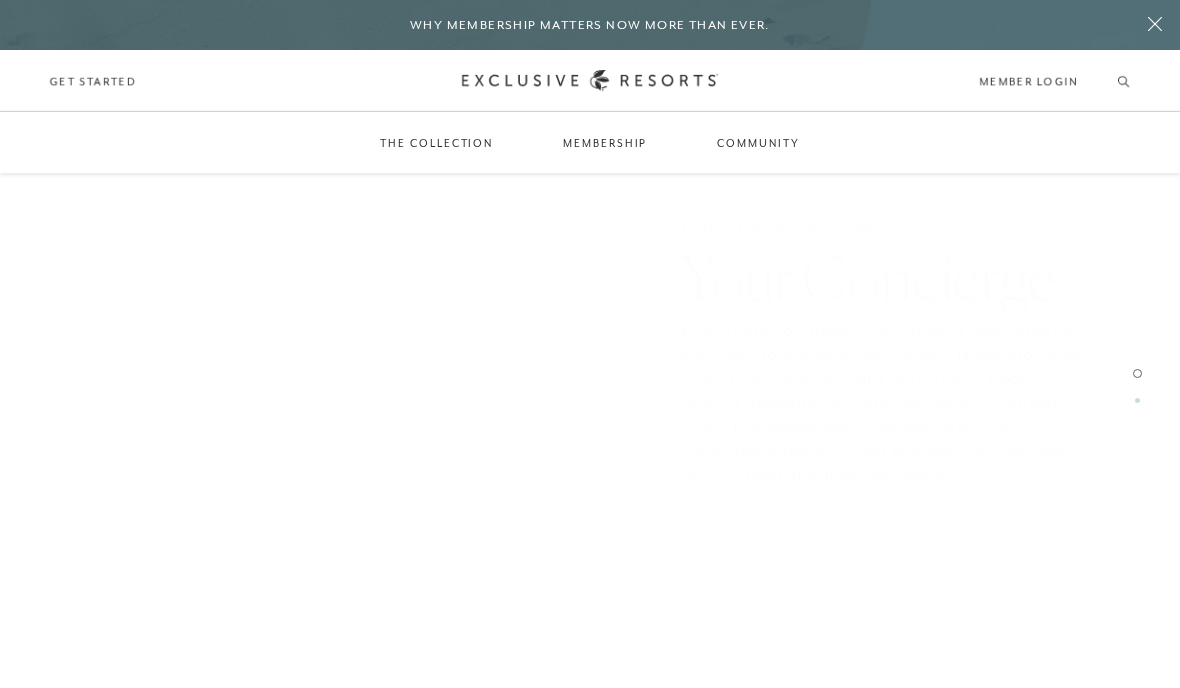 scroll, scrollTop: 2432, scrollLeft: 0, axis: vertical 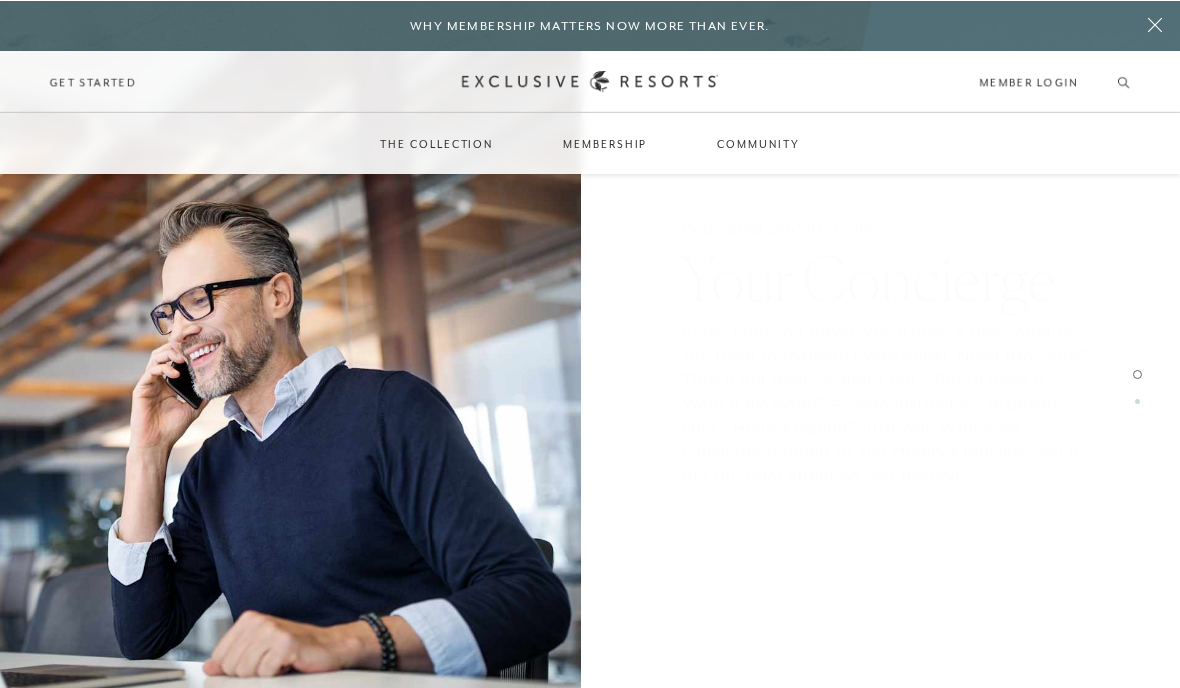 click on "Get Started" at bounding box center [93, 81] 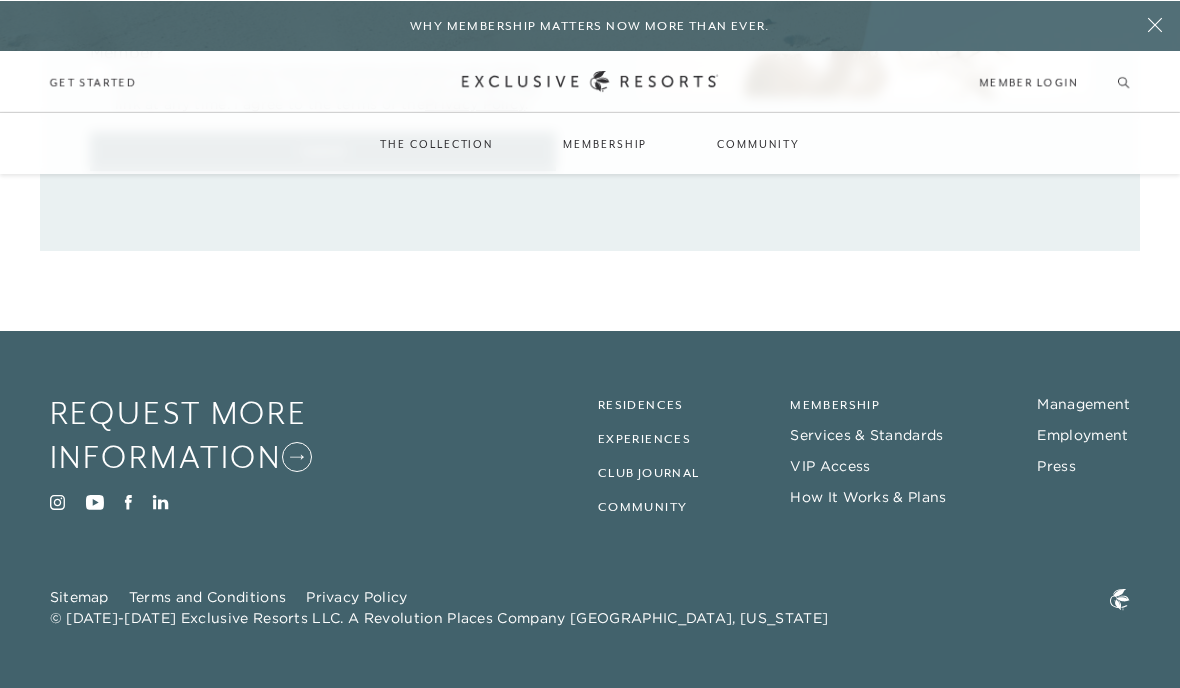 scroll, scrollTop: 0, scrollLeft: 0, axis: both 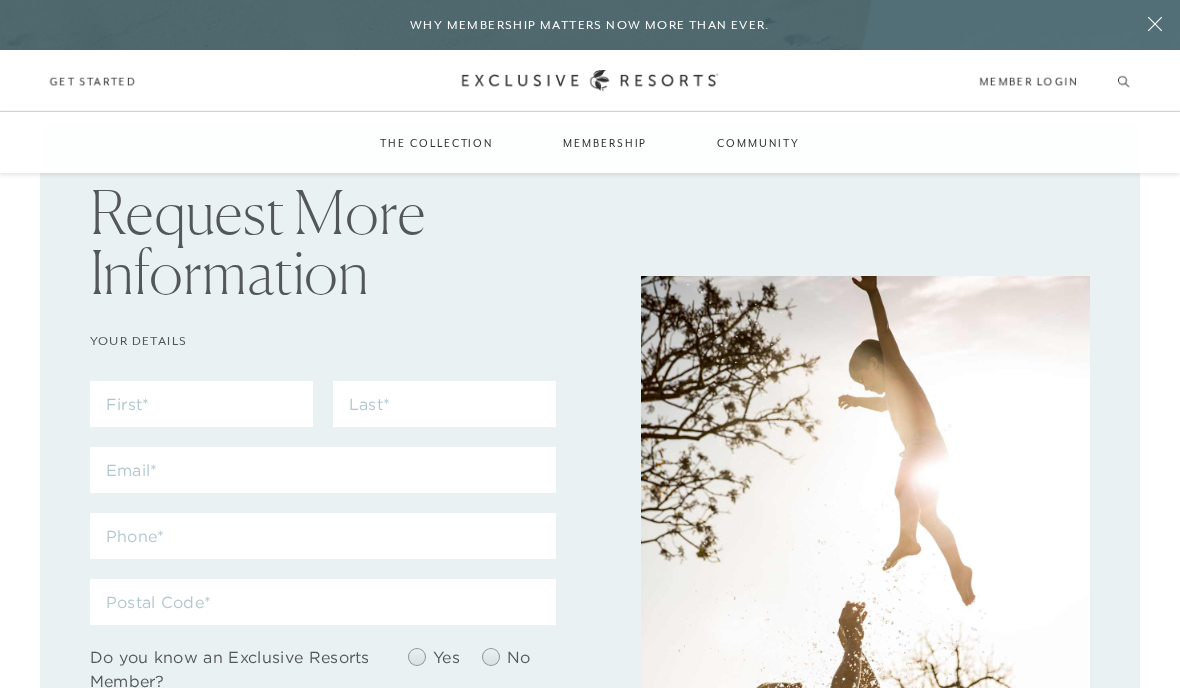 click on "Get Started" at bounding box center (93, 81) 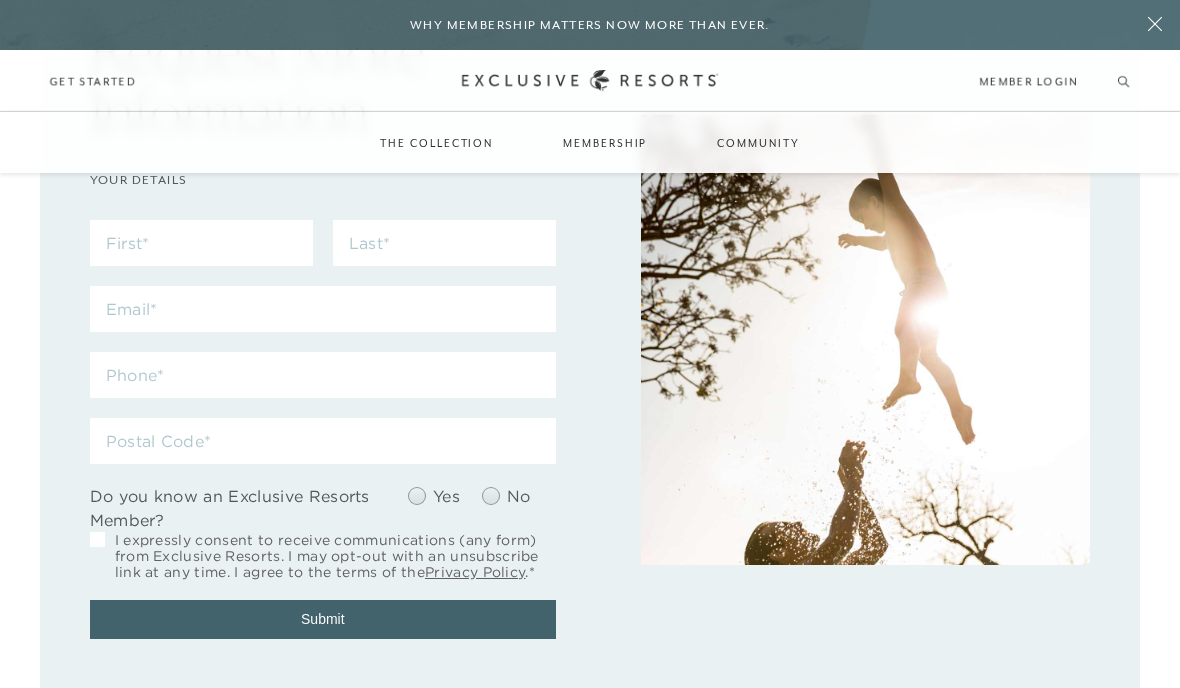scroll, scrollTop: 0, scrollLeft: 0, axis: both 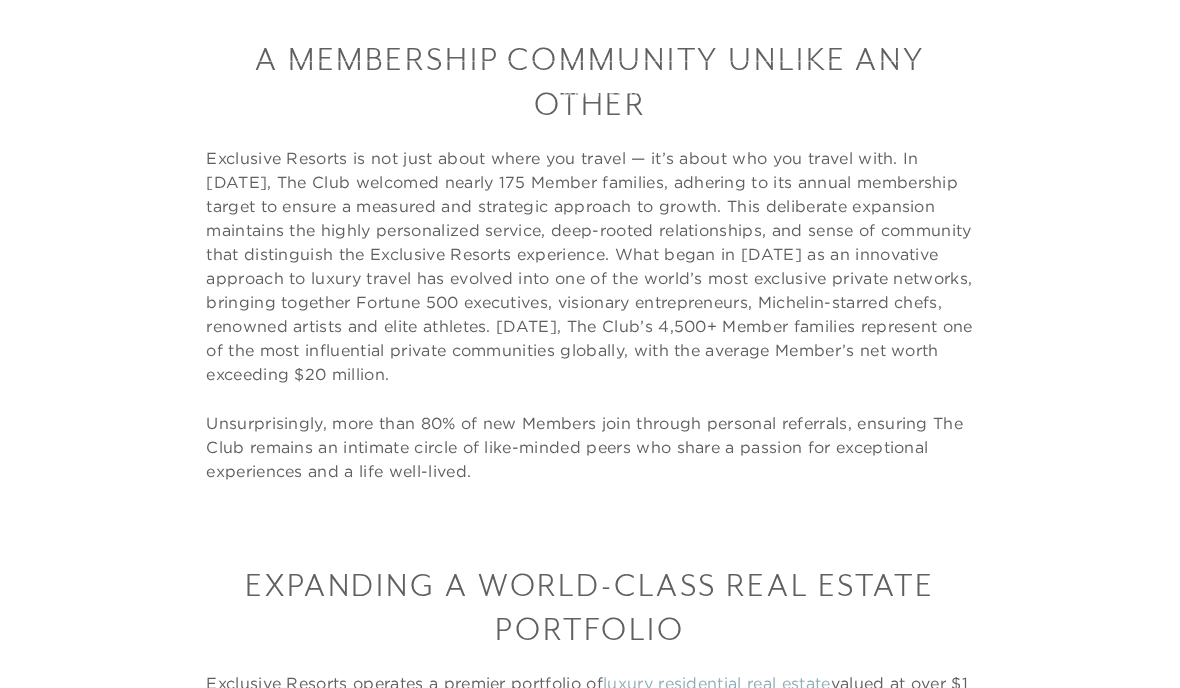click on "Skip to main content Why Membership Matters Now More Than Ever. For the Well-Traveled Future-Proof. Passport-Ready. You can’t control the economy. But you can control how — and where — you spend your most valuable currency: time. As costs climb and markets fluctuate, The Club’s set-pricing model — backed by a $1B portfolio of owned and operated real estate — offers something increasingly rare: value you can plan around. READ MORE Schedule a Meeting Get Started Visit home page  Member Login  Schedule a Meeting Get Started Back The Collection  Find paradise. 350+ residences. 75+ coveted destinations. Overview Residence Collection Experience Collection Back Membership  A club. A community. A way of life. Overview  Services & Standards  How it Works VIP Benefits Inquire now Back Community  Join The Club. Build a Network. Overview Club Journal Search  Search  Inquire about membership  Member Login  Schedule a Meeting Get Started The Collection Residence Collection Experience Collection Membership ,  ." at bounding box center [590, -1735] 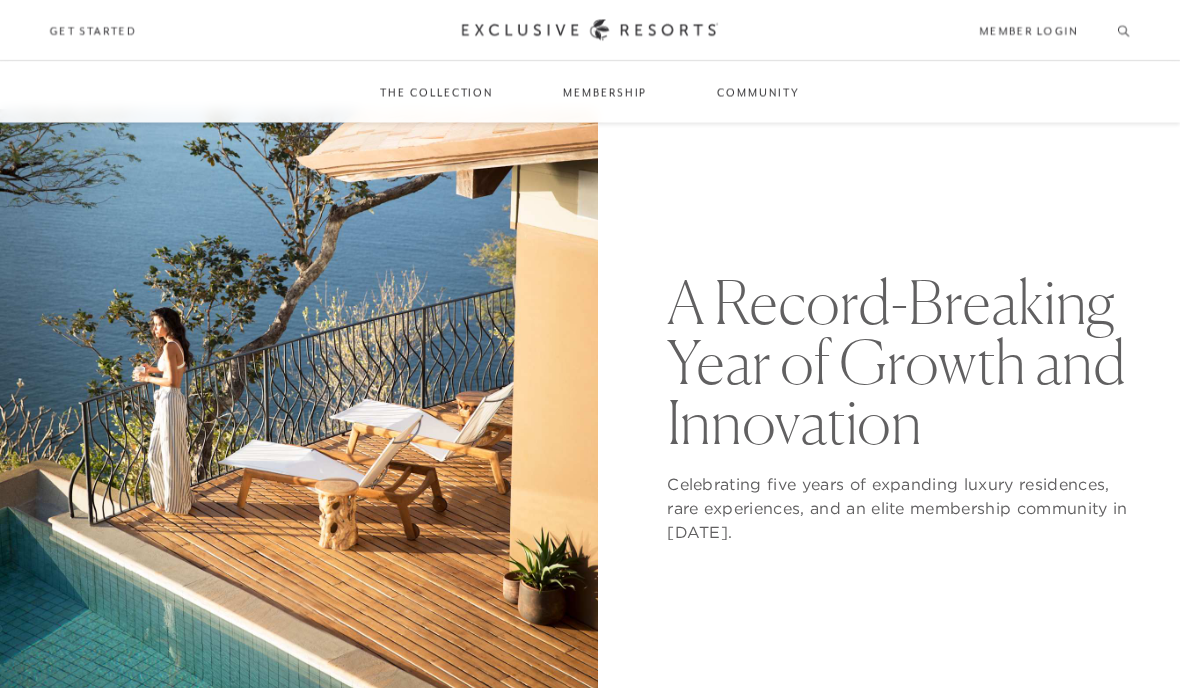 scroll, scrollTop: 0, scrollLeft: 0, axis: both 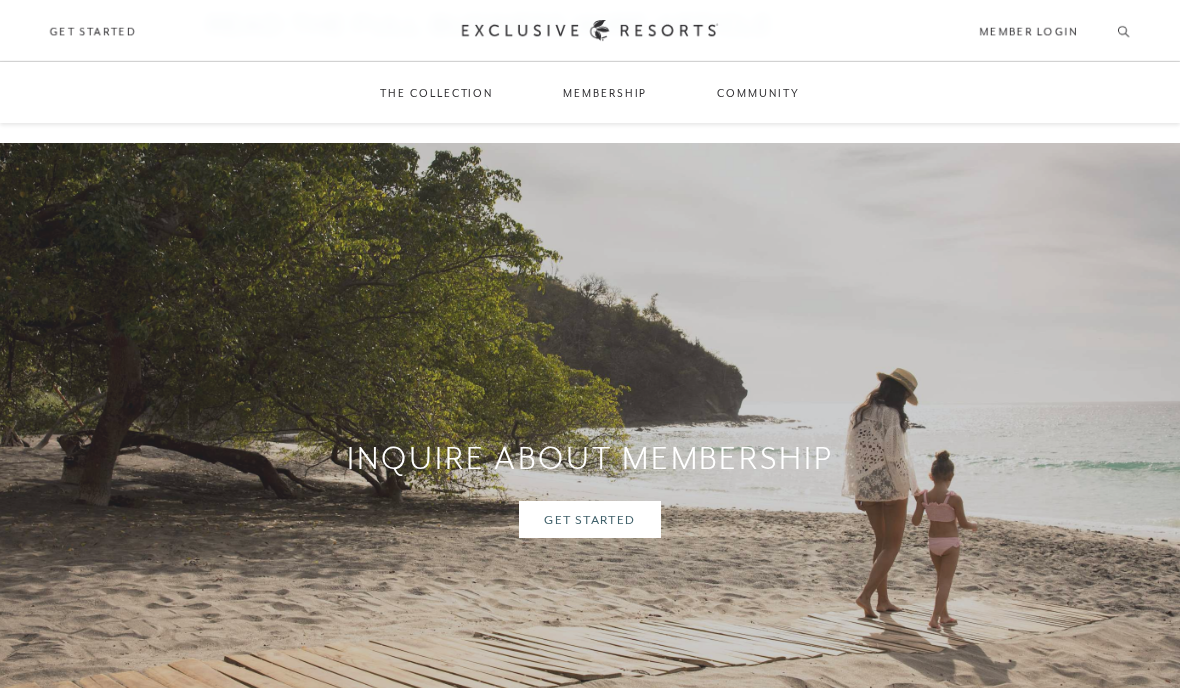 click on "Inquire about Membership Get Started" at bounding box center [590, 487] 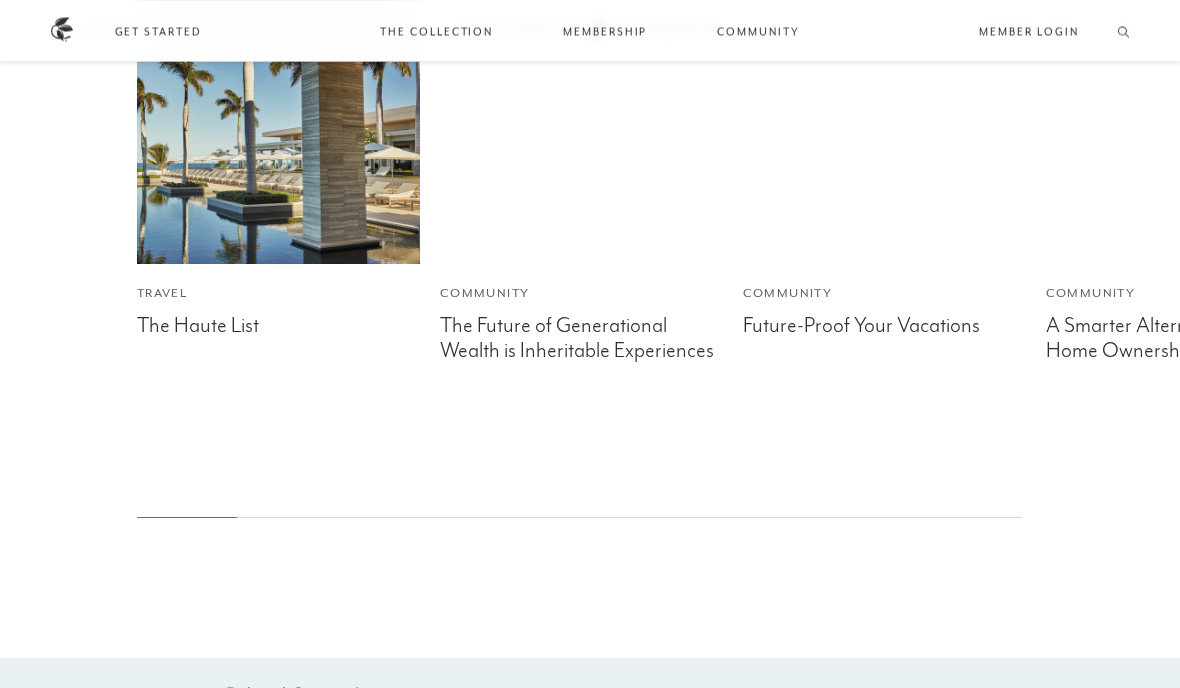 scroll, scrollTop: 7419, scrollLeft: 0, axis: vertical 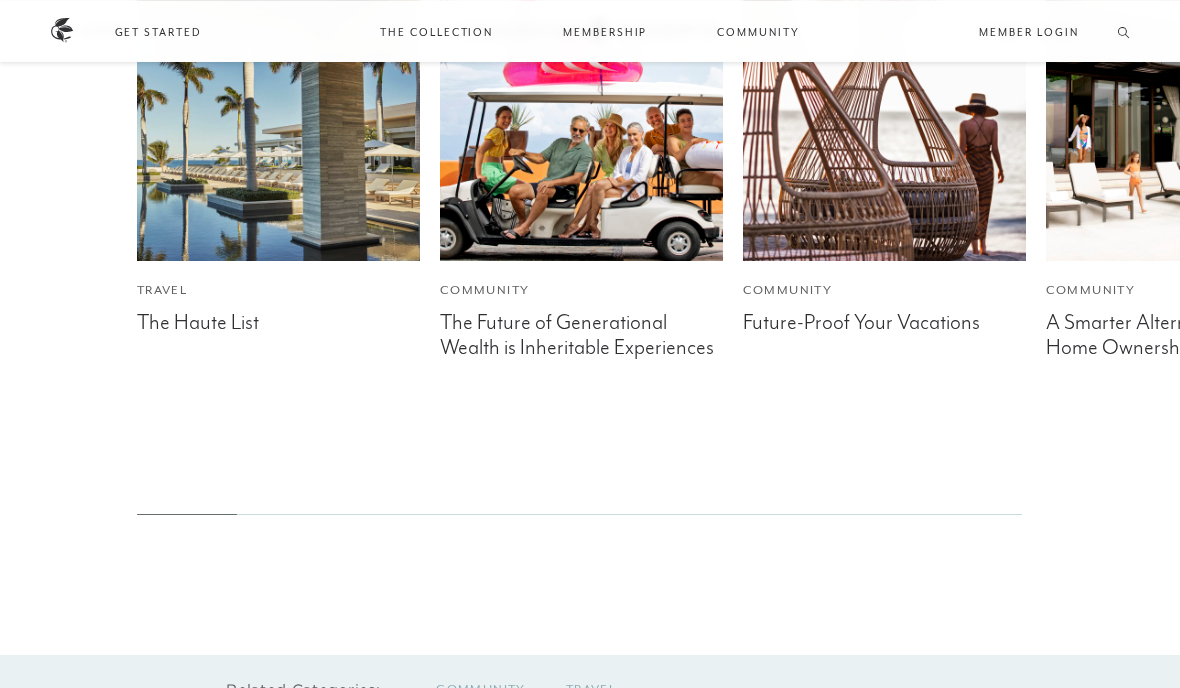 click at bounding box center (278, 119) 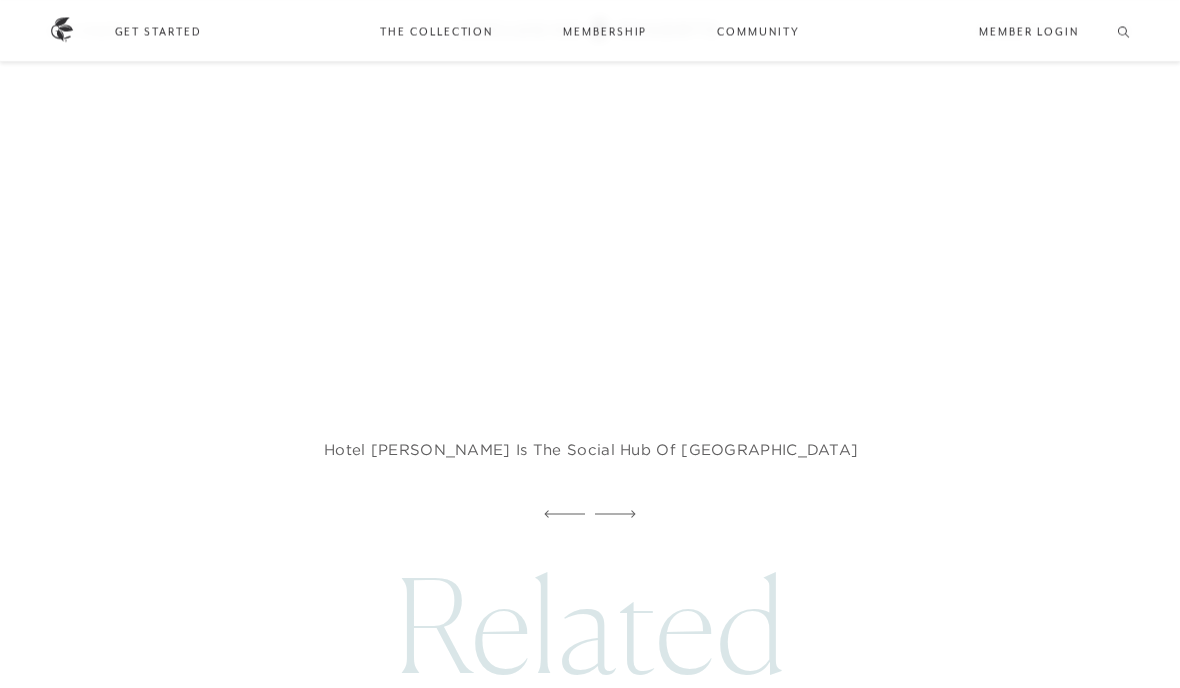 scroll, scrollTop: 11360, scrollLeft: 0, axis: vertical 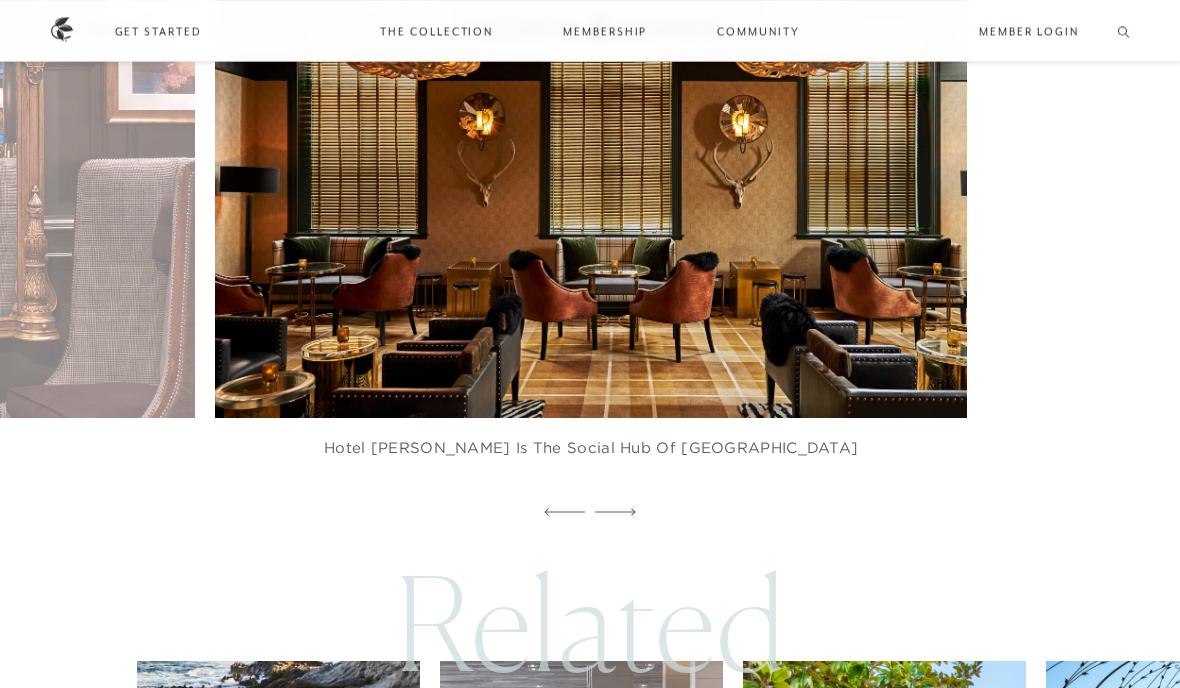 click at bounding box center (884, 802) 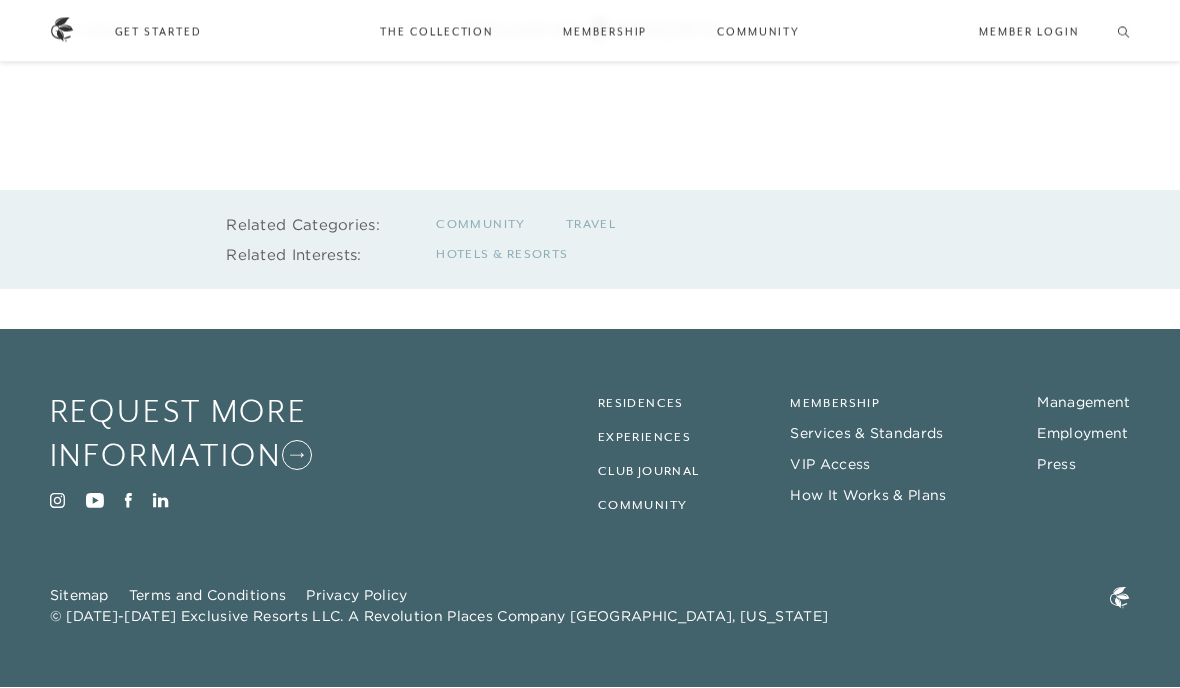scroll, scrollTop: 4193, scrollLeft: 0, axis: vertical 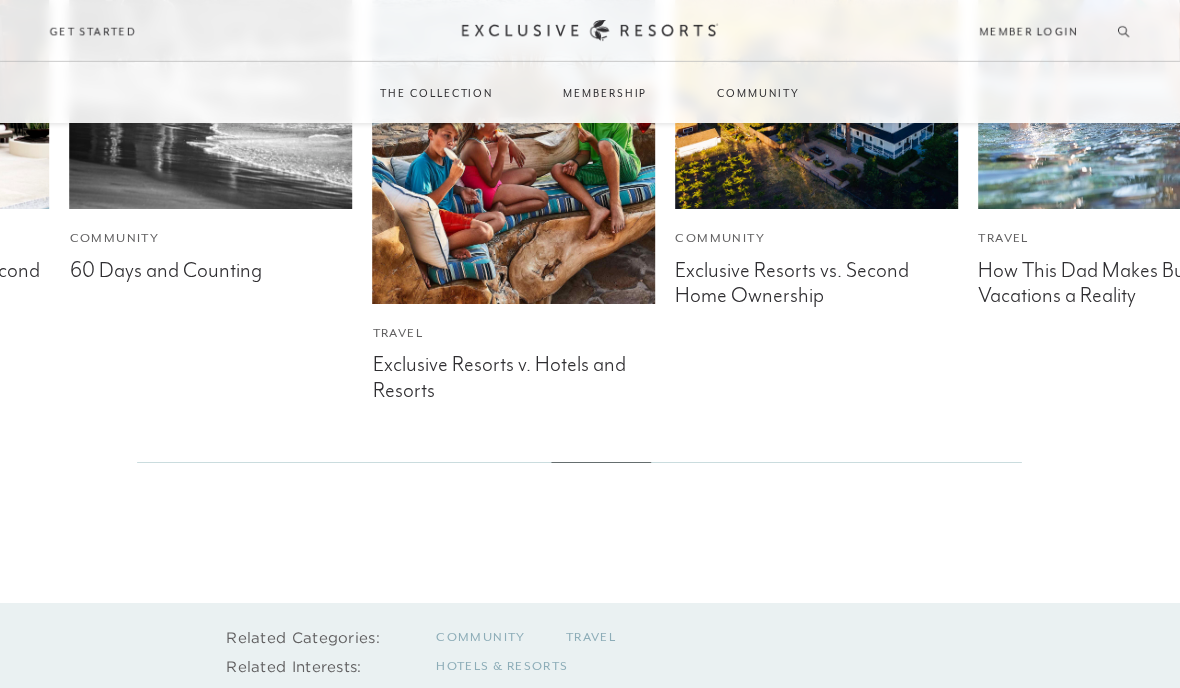 click at bounding box center (816, 67) 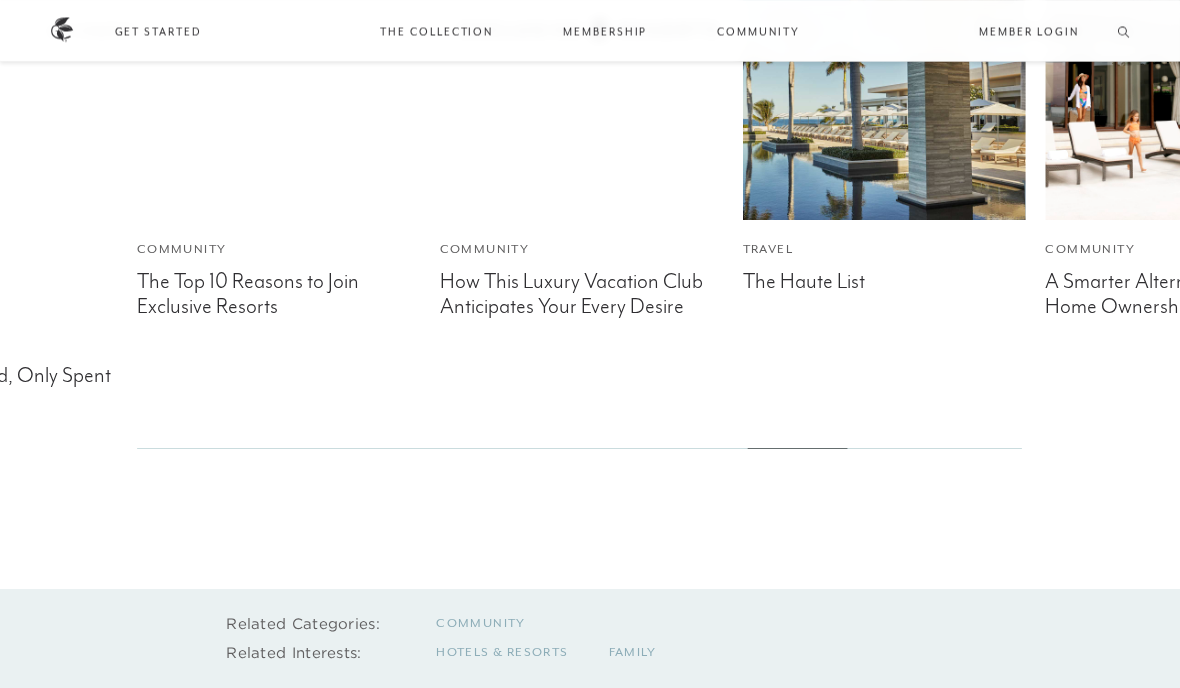 scroll, scrollTop: 3649, scrollLeft: 0, axis: vertical 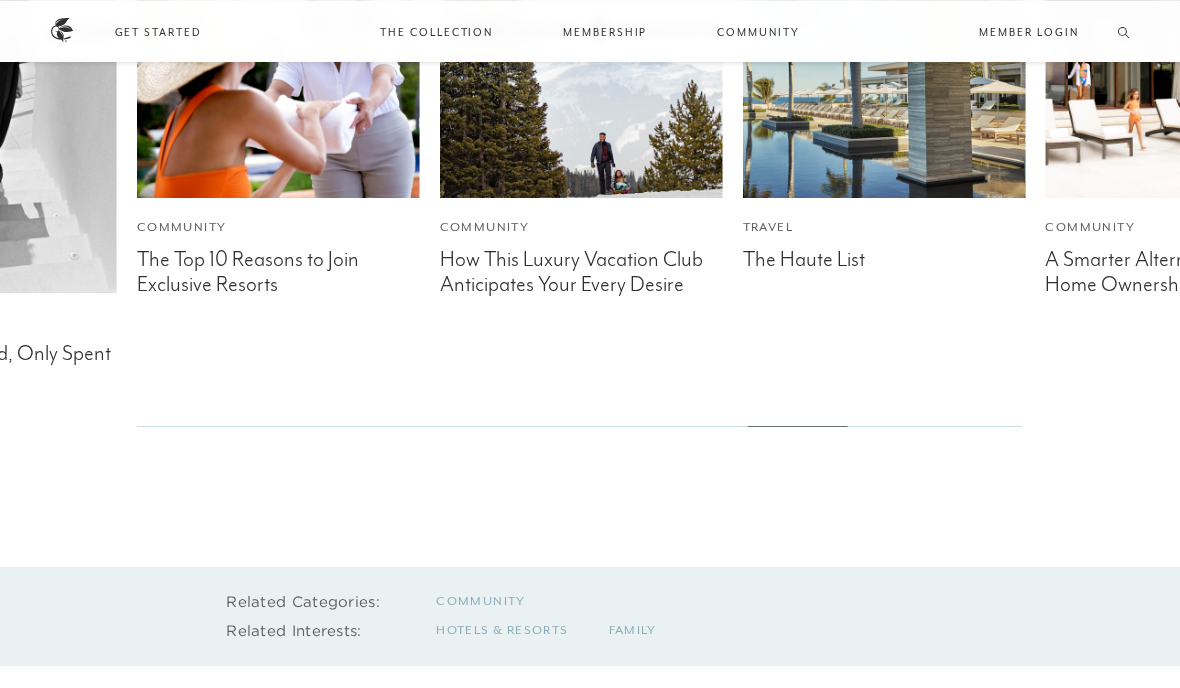 click on "Community The Future of Generational Wealth is Inheritable Experiences Community Why Should You Join? Community A Record-Breaking Year of Growth and Innovation Community Your Wealth Advisor's Secret: How to Spend Your Bonus Travel Turn Resolutions into Reality Community Time Can't Be Saved, Only Spent Community The Top 10 Reasons to Join Exclusive Resorts Community How This Luxury Vacation Club Anticipates Your Every Desire Travel The Haute List Community A Smarter Alternative To Second Home Ownership" 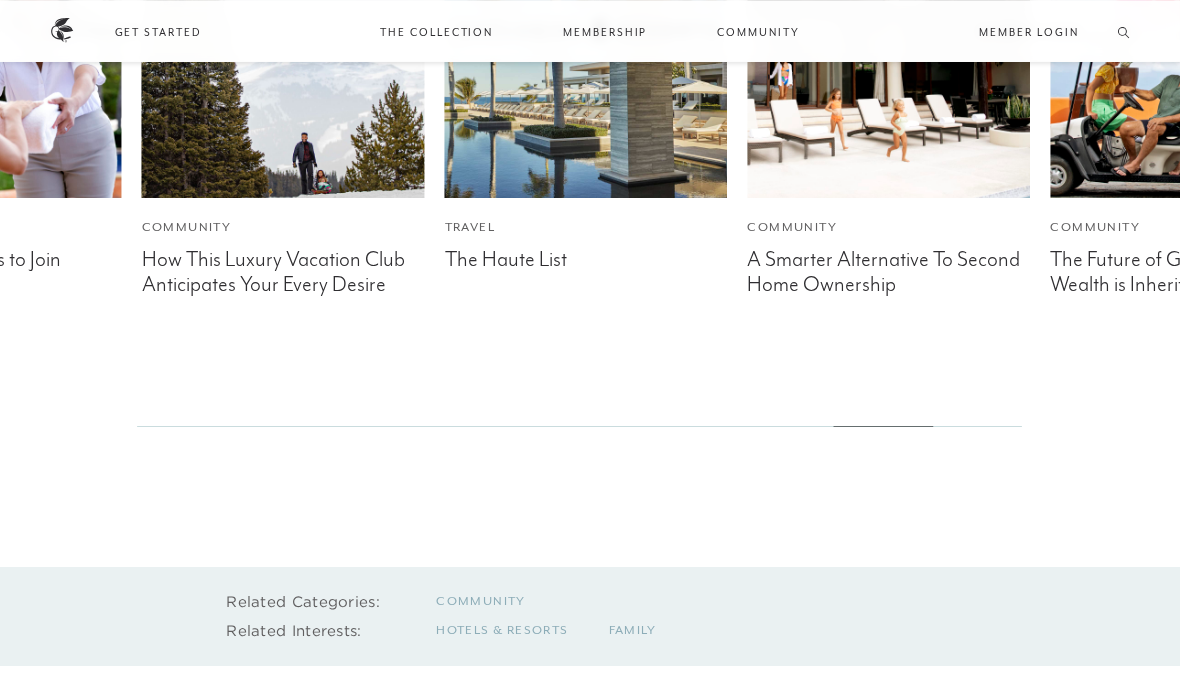 click at bounding box center (888, 56) 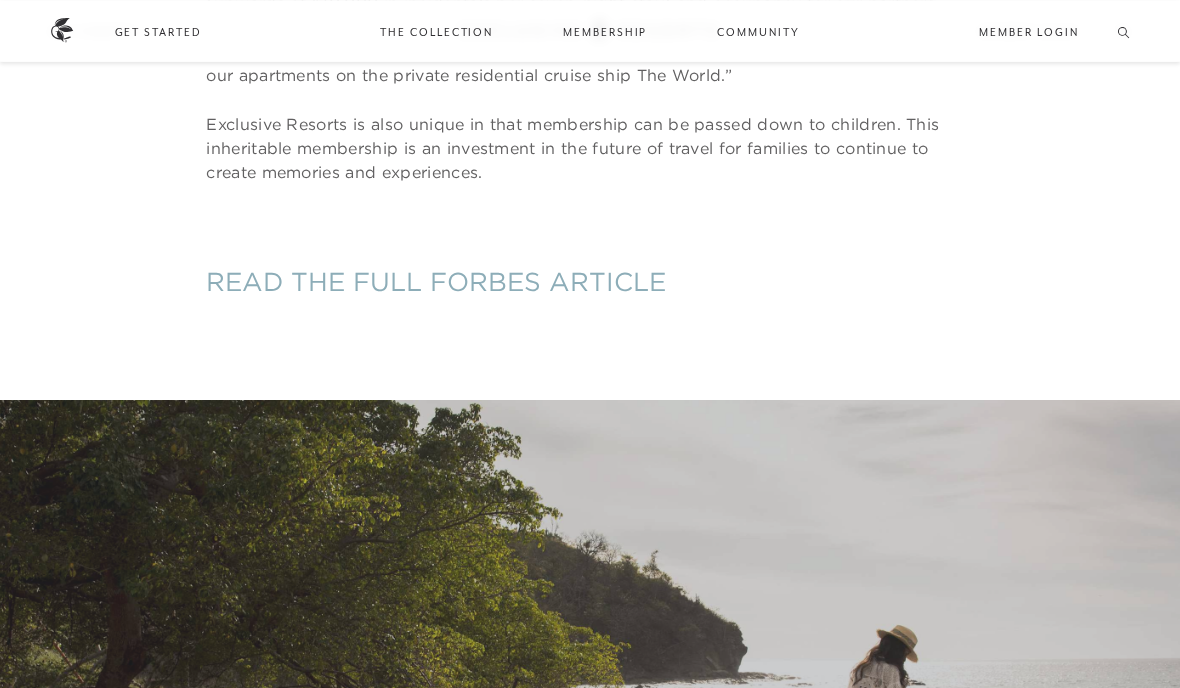 scroll, scrollTop: 4377, scrollLeft: 0, axis: vertical 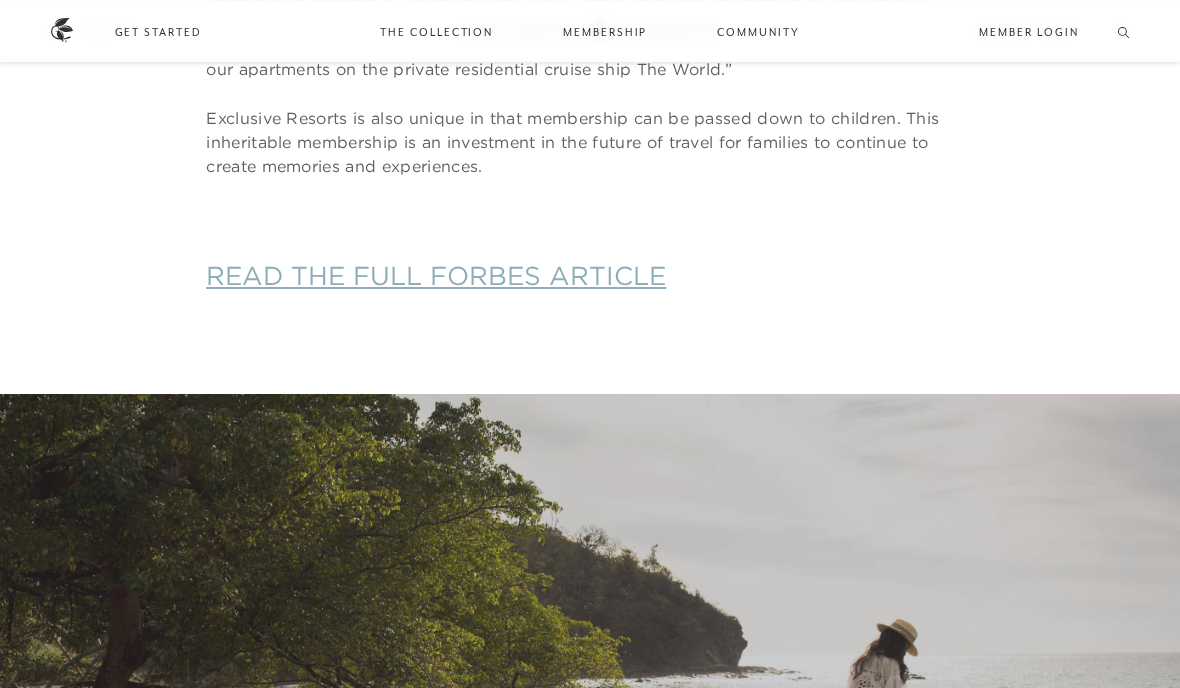 click on "READ THE FULL FORBES ARTICLE" at bounding box center (436, 276) 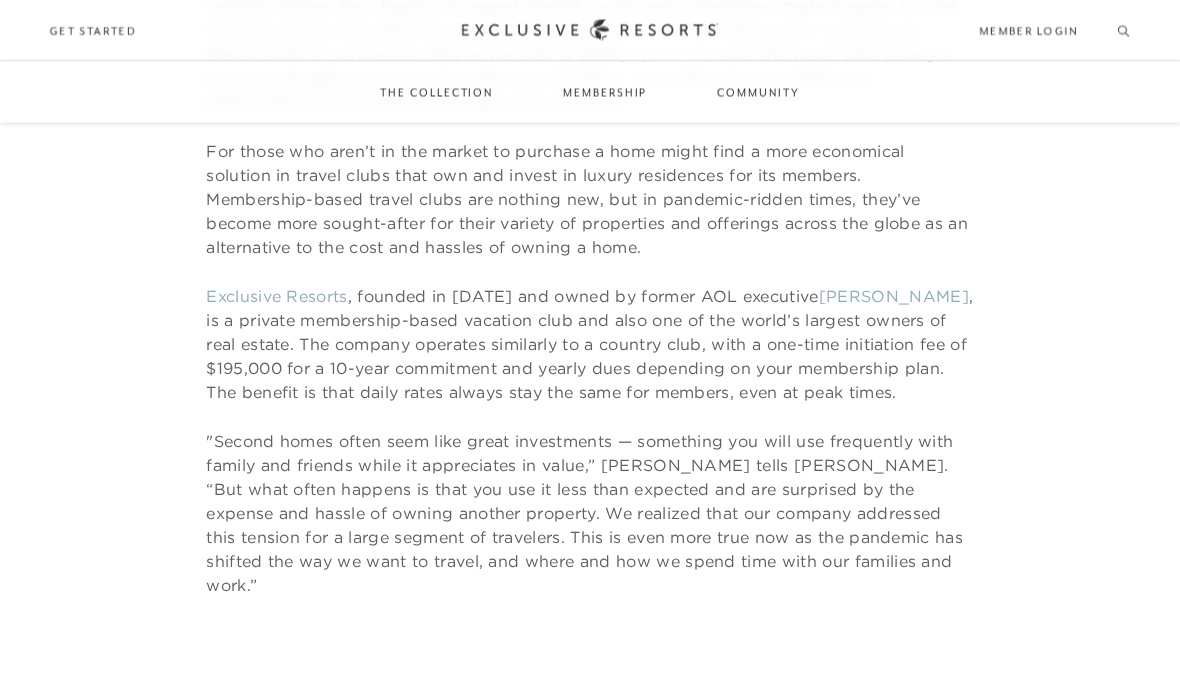 scroll, scrollTop: 777, scrollLeft: 0, axis: vertical 